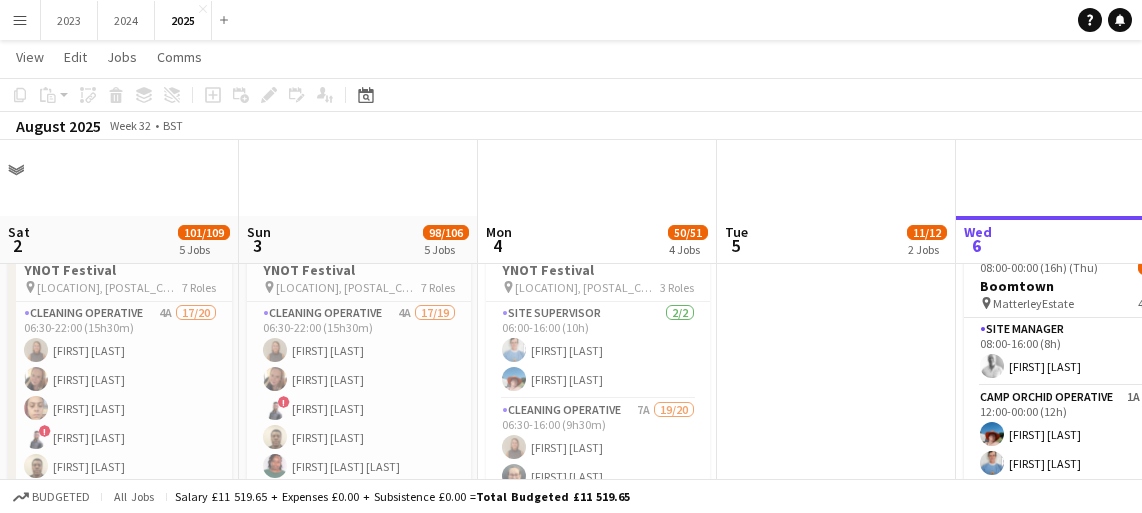 scroll, scrollTop: 75, scrollLeft: 0, axis: vertical 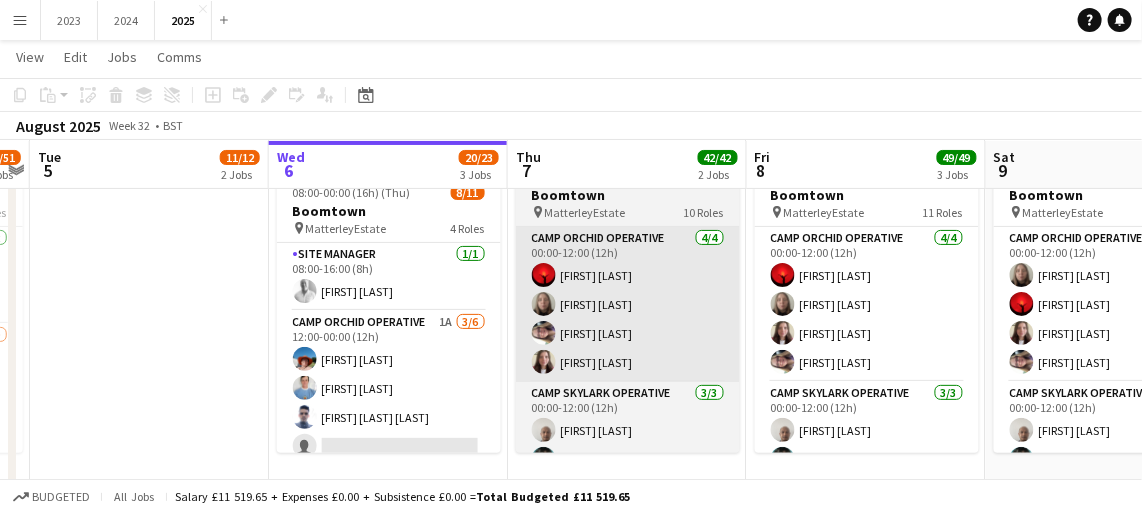 click on "Camp Orchid Operative   4/4   00:00-12:00 (12h)
[FIRST] [LAST] [FIRST] [LAST] [FIRST] [LAST] [FIRST] [LAST]" at bounding box center [628, 304] 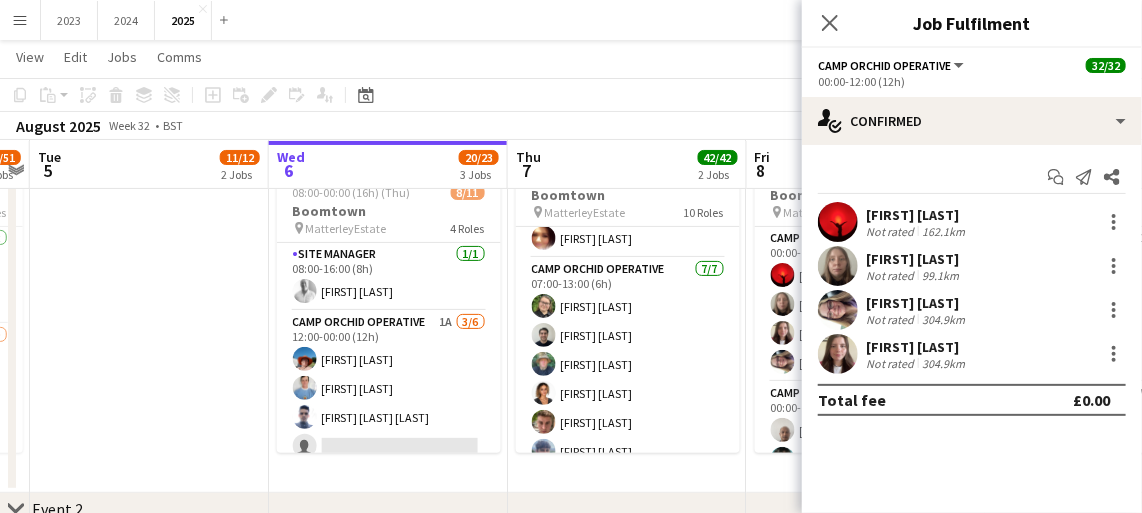 scroll, scrollTop: 357, scrollLeft: 0, axis: vertical 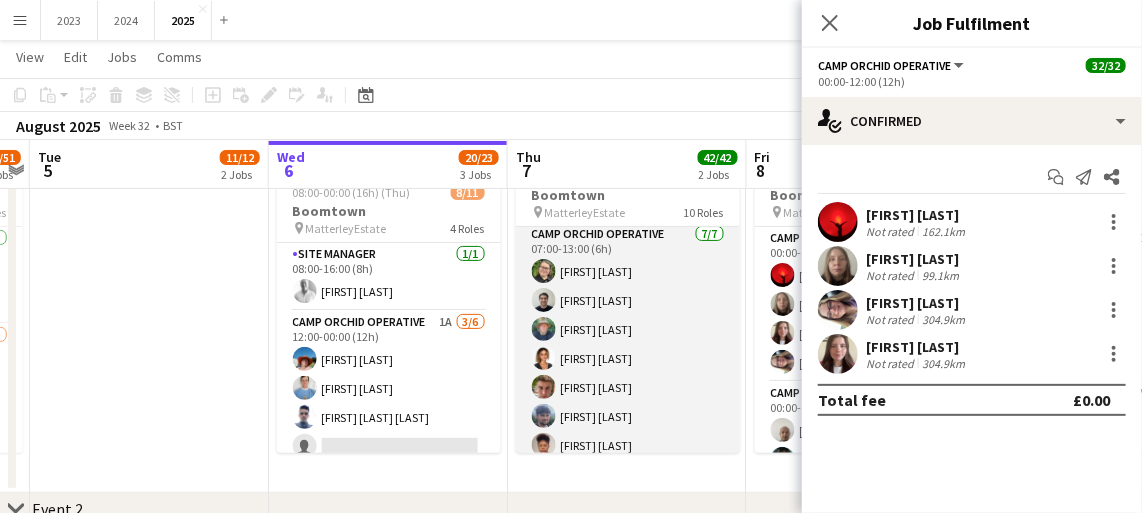 click on "Camp Orchid Operative   7/7   07:00-13:00 (6h)
[FIRST] [LAST] [FIRST] [LAST] [FIRST] [LAST] [FIRST] [LAST] [FIRST] [LAST] [FIRST] [LAST]" at bounding box center (628, 344) 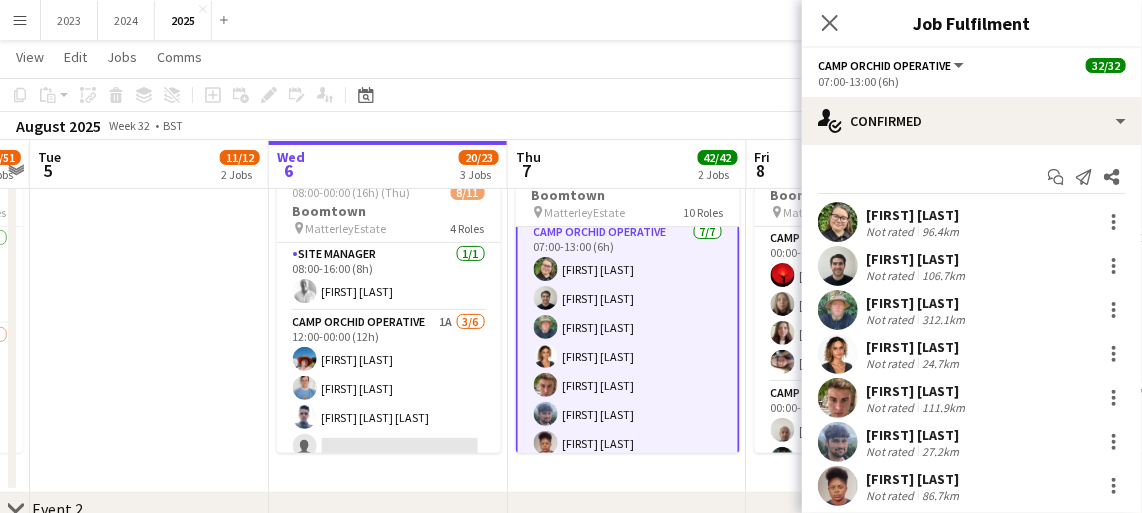 scroll, scrollTop: 388, scrollLeft: 0, axis: vertical 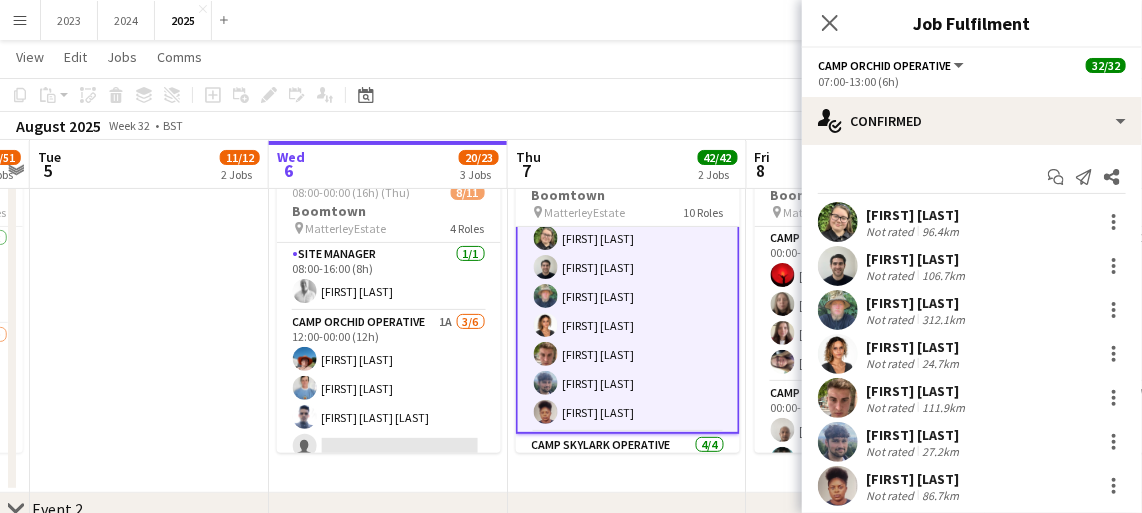 click on "Camp Orchid Operative   7/7   07:00-13:00 (6h)
[FIRST] [LAST] [FIRST] [LAST] [FIRST] [LAST] [FIRST] [LAST] [FIRST] [LAST] [FIRST] [LAST]" at bounding box center (628, 311) 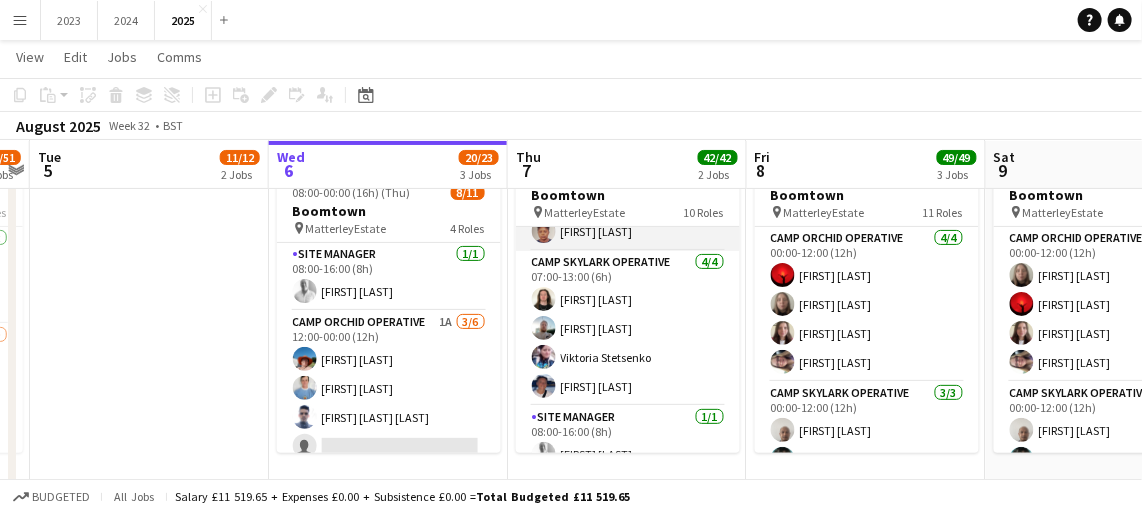 scroll, scrollTop: 589, scrollLeft: 0, axis: vertical 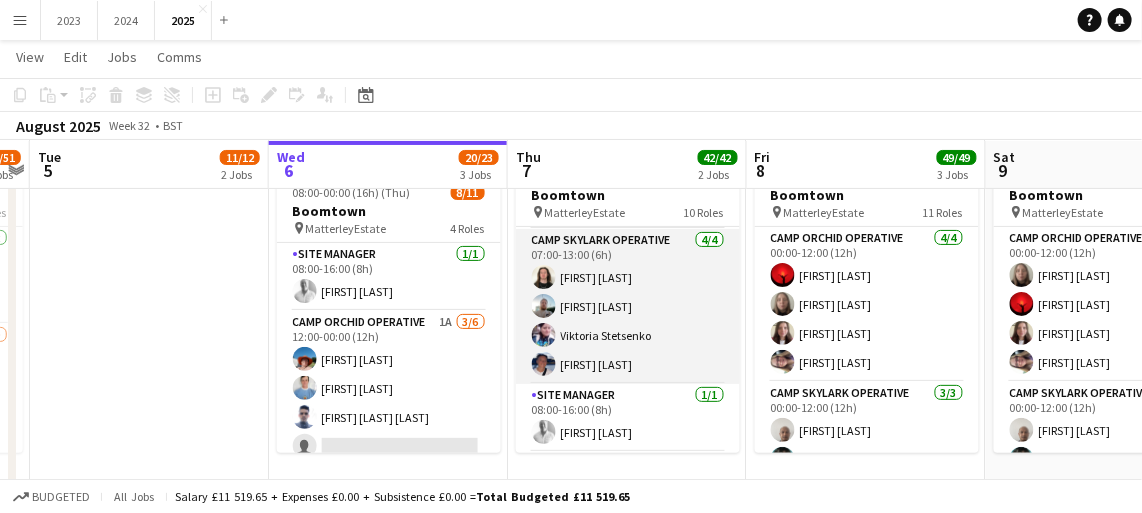 click on "Camp Skylark Operative   4/4   07:00-13:00 (6h)
[FIRST] [LAST] [FIRST] [LAST] [FIRST] [LAST] [FIRST] [LAST]" at bounding box center (628, 306) 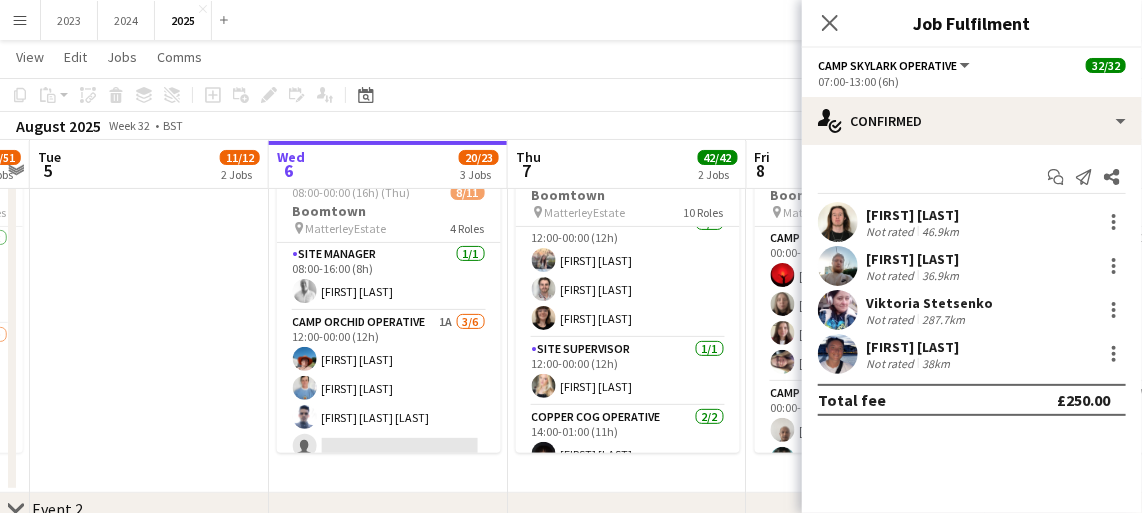 scroll, scrollTop: 1094, scrollLeft: 0, axis: vertical 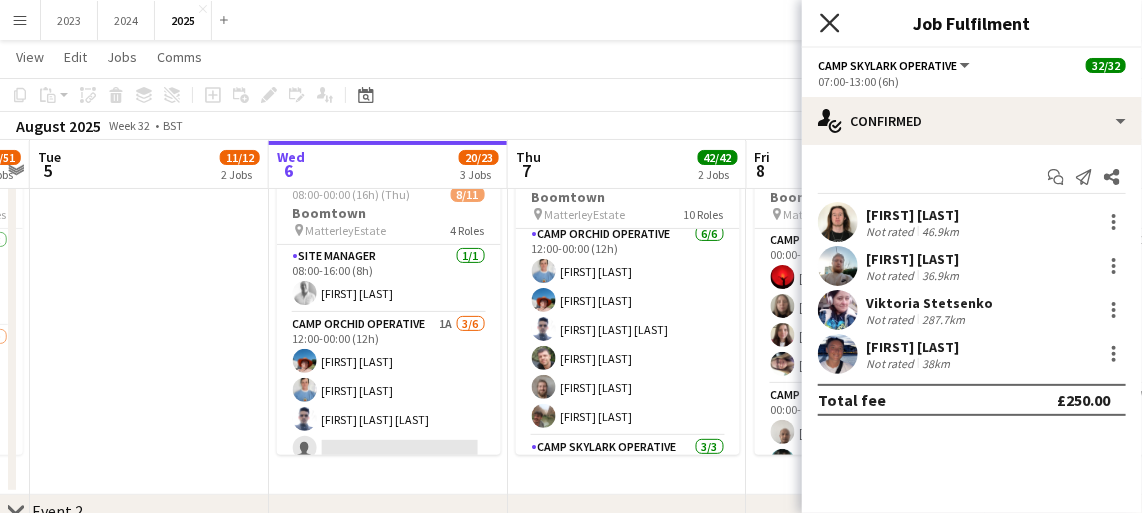 click 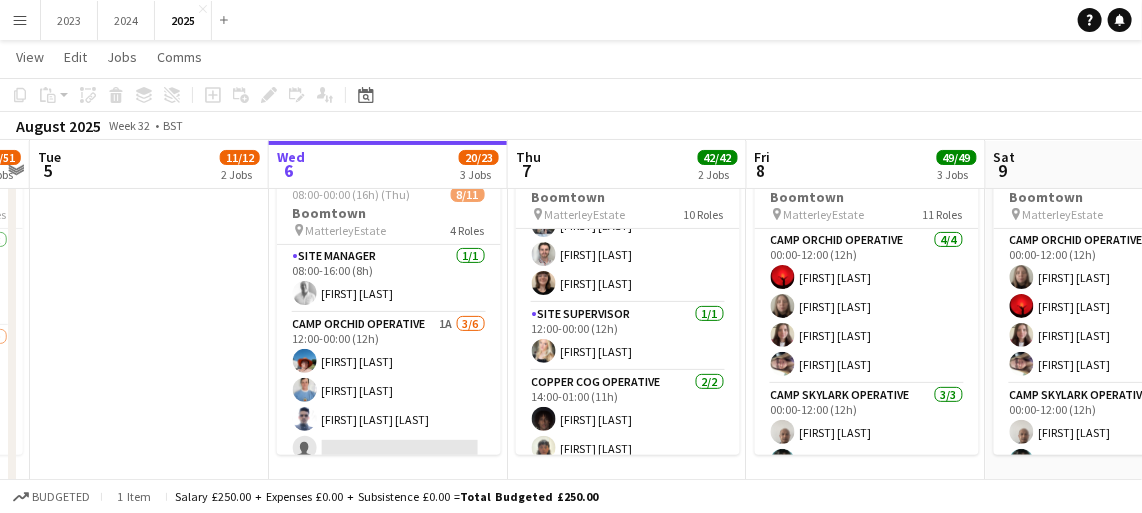 scroll, scrollTop: 1094, scrollLeft: 0, axis: vertical 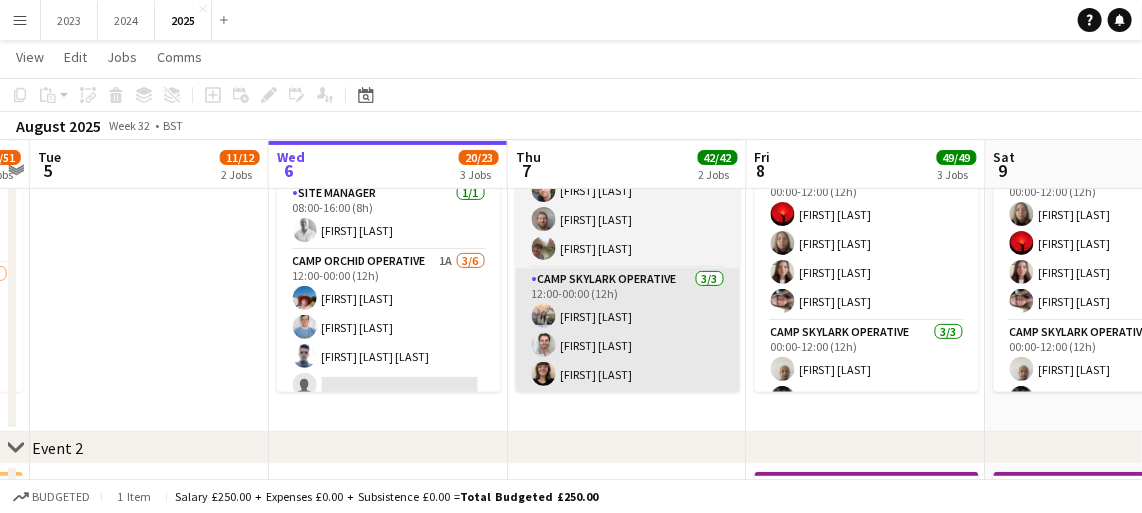 click on "Camp Skylark Operative   3/3   12:00-00:00 (12h)
[FIRST] [LAST] [FIRST] [LAST] [FIRST] [LAST]" at bounding box center (628, 331) 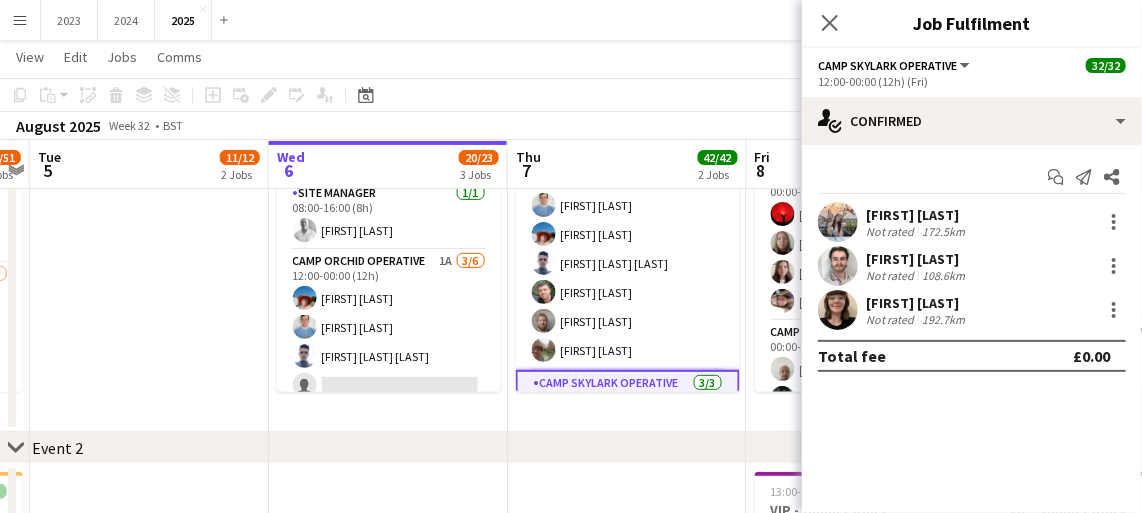 scroll, scrollTop: 803, scrollLeft: 0, axis: vertical 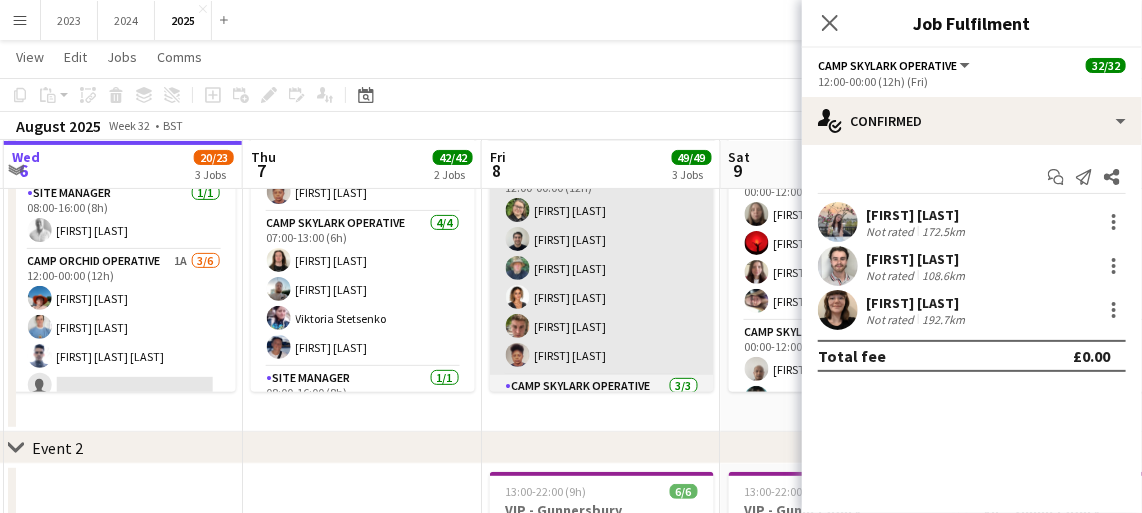 click on "Camp Orchid Operative   6/6   12:00-00:00 (12h)
[FIRST] [LAST] [FIRST] [LAST] [FIRST] [LAST] [FIRST] [LAST] [FIRST] [LAST] [FIRST] [LAST]" at bounding box center [602, 268] 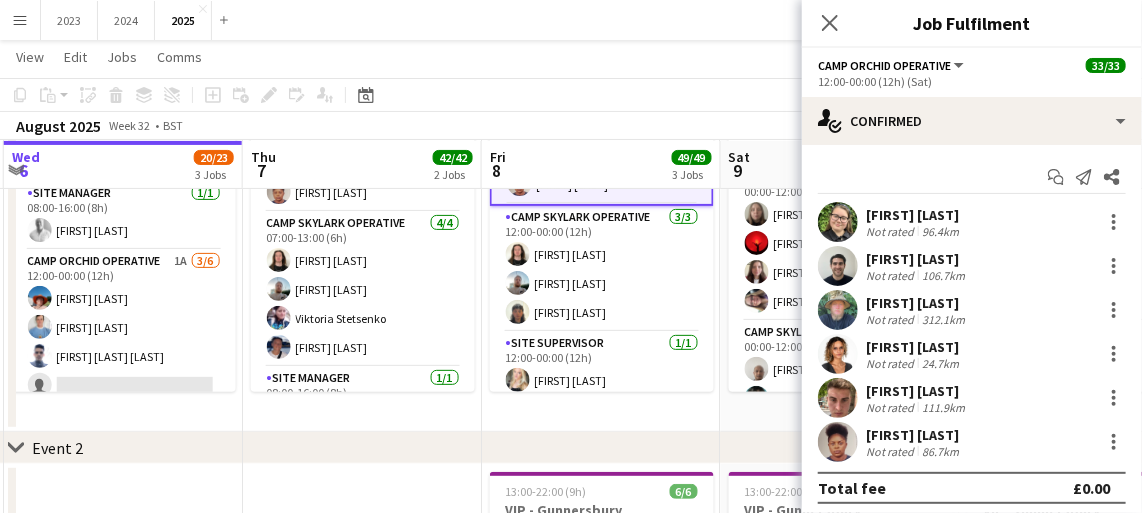 scroll, scrollTop: 1059, scrollLeft: 0, axis: vertical 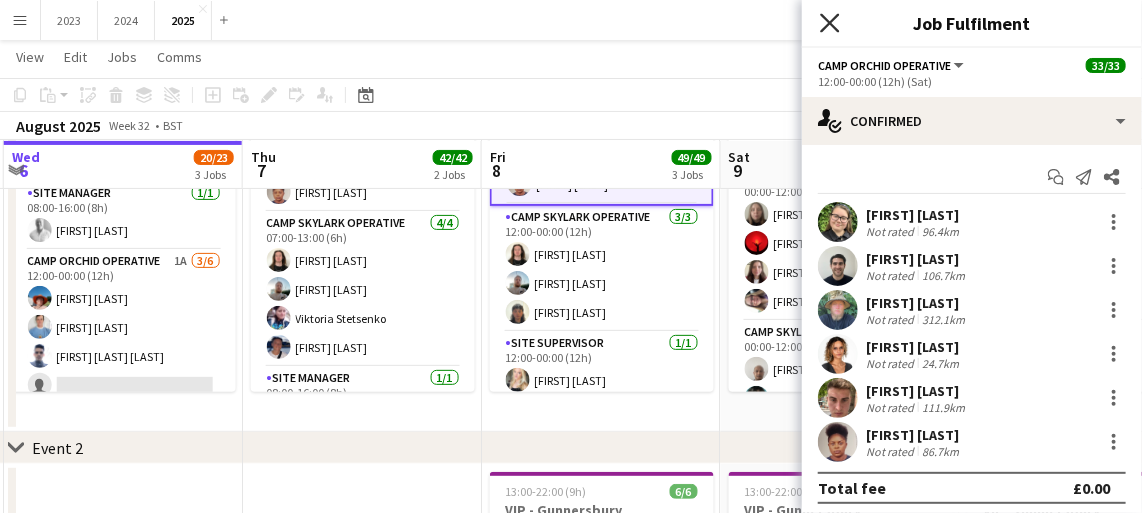 click 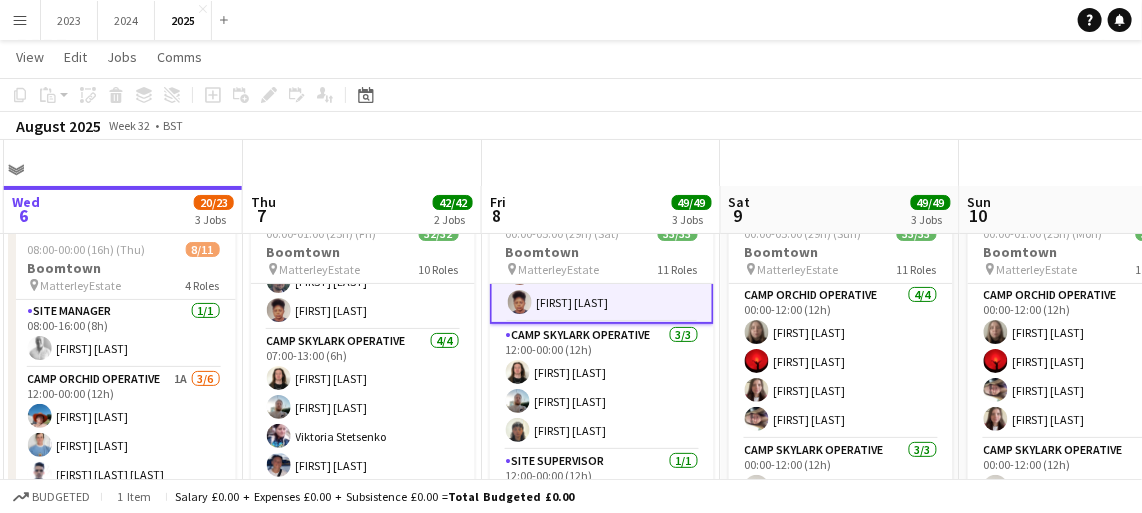 scroll, scrollTop: 78, scrollLeft: 0, axis: vertical 